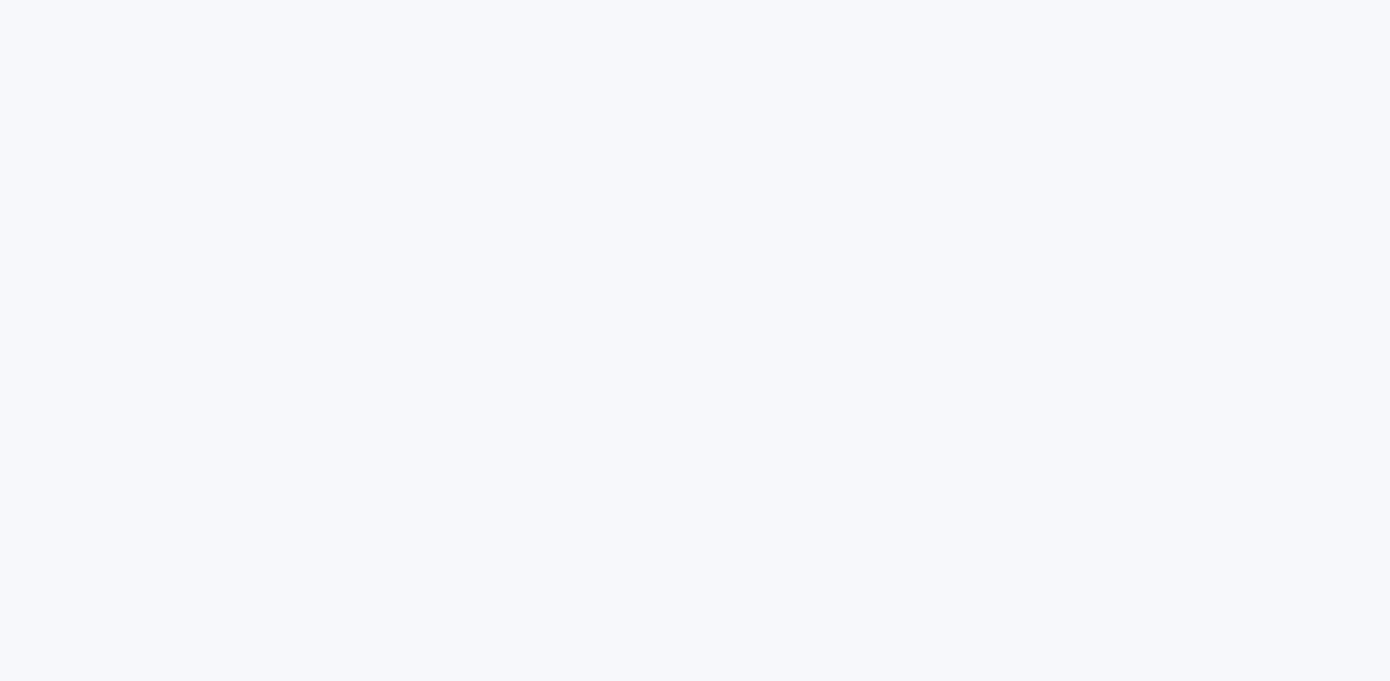 scroll, scrollTop: 0, scrollLeft: 0, axis: both 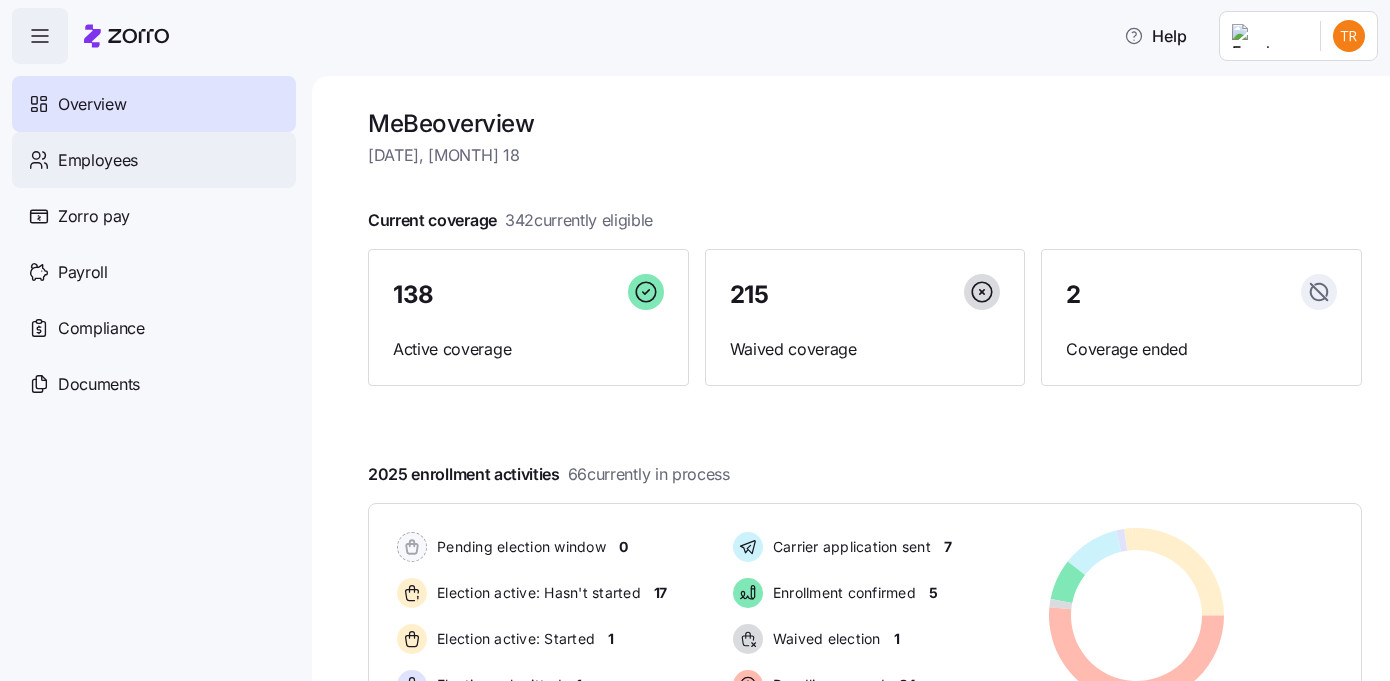 click on "Employees" at bounding box center [154, 160] 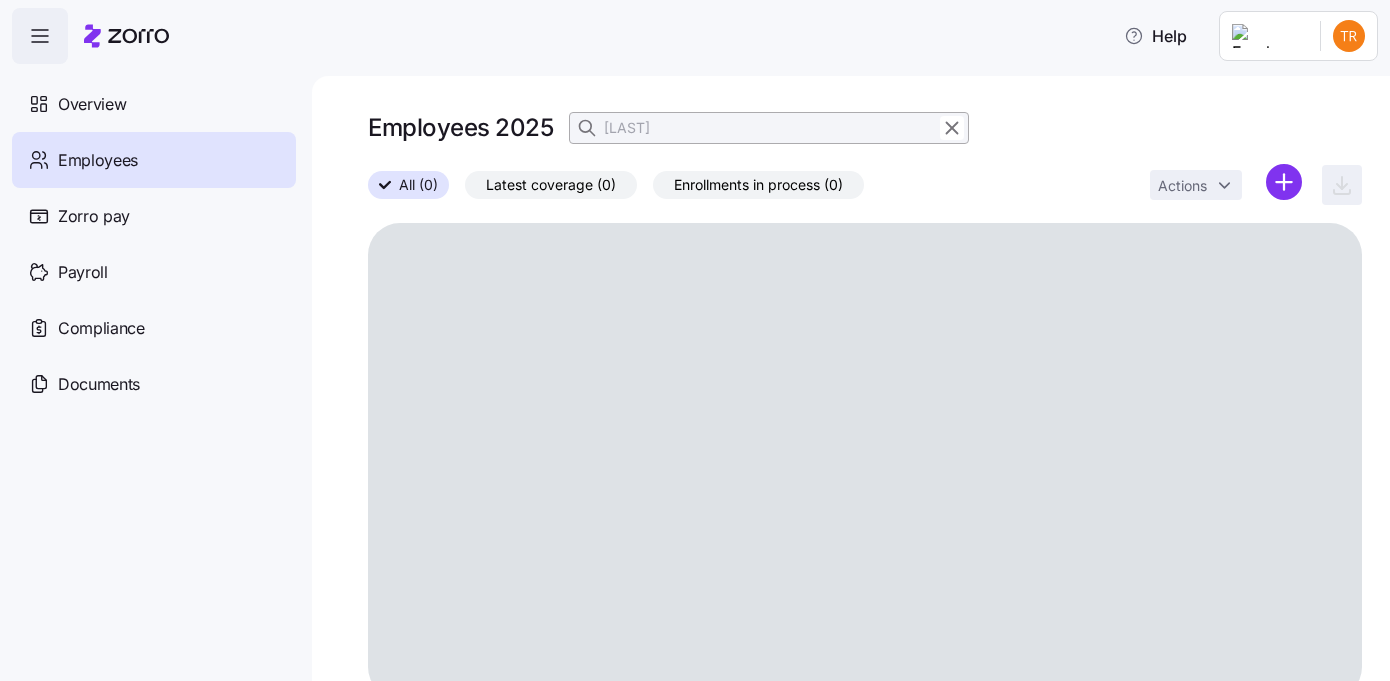 click 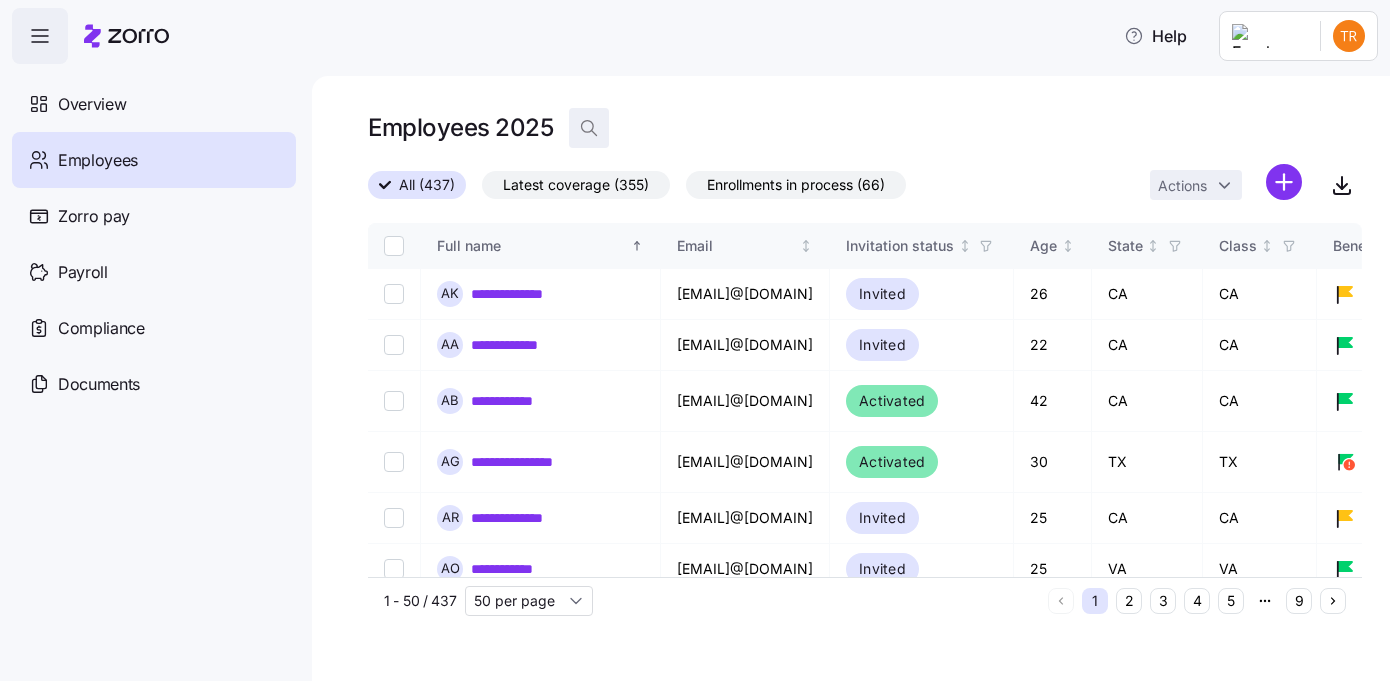 click 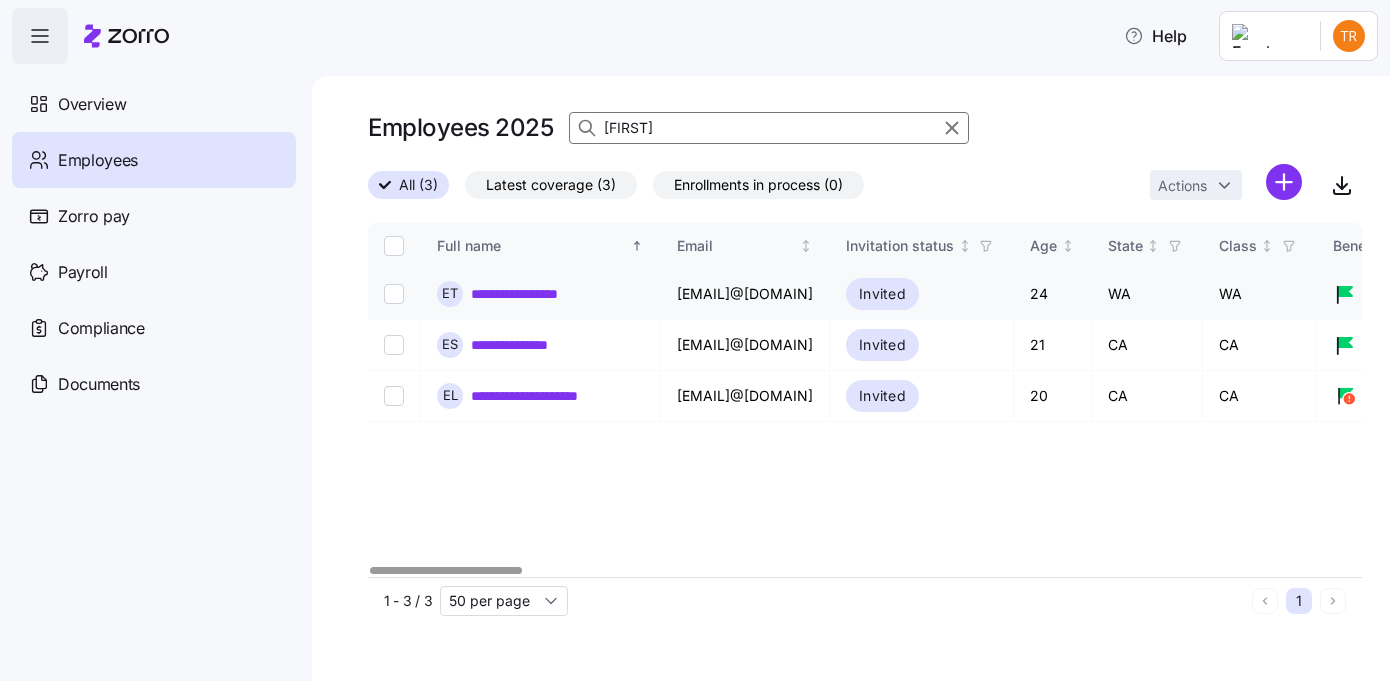 type on "[FIRST]" 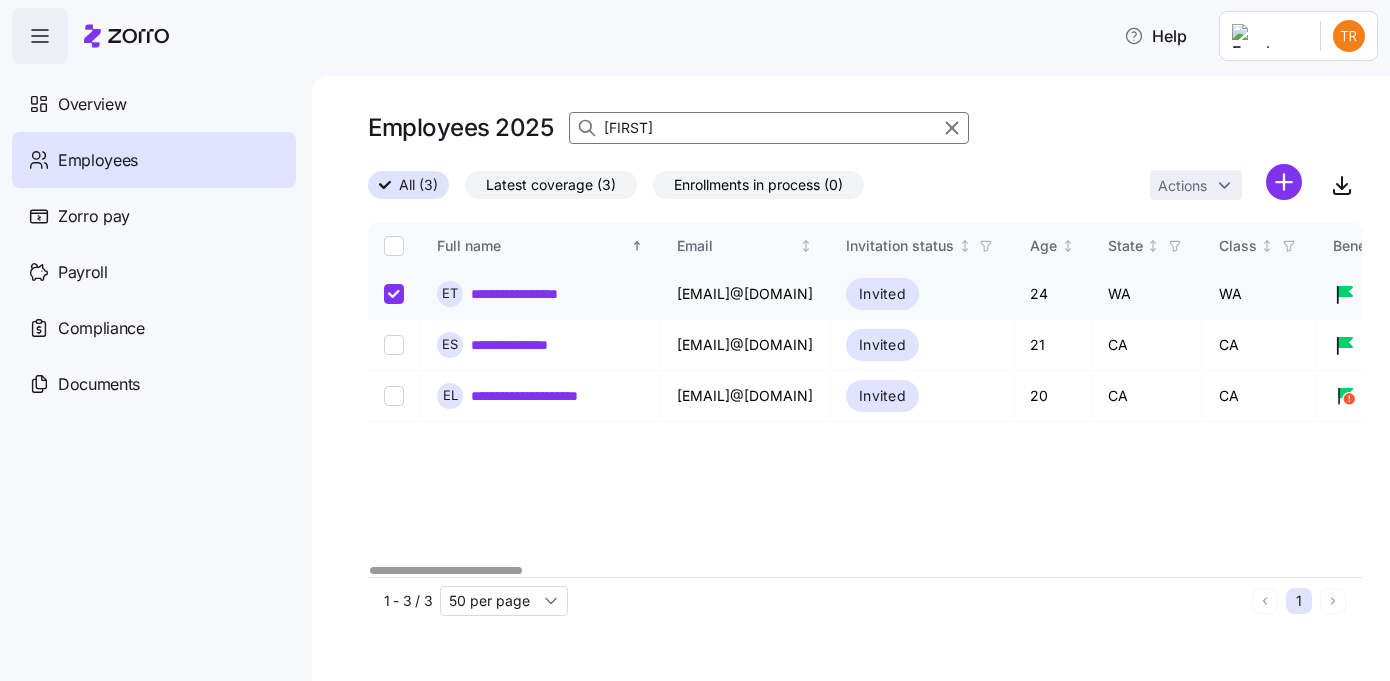 checkbox on "true" 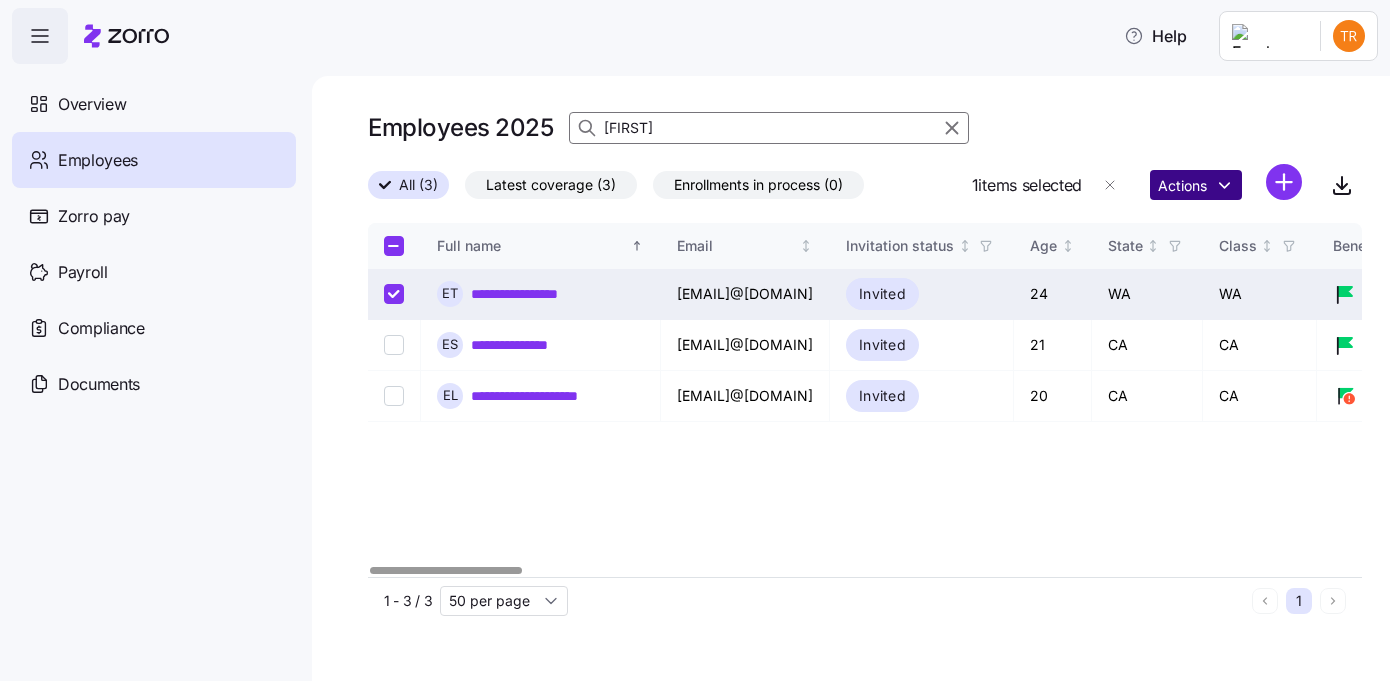 click on "**********" at bounding box center [695, 334] 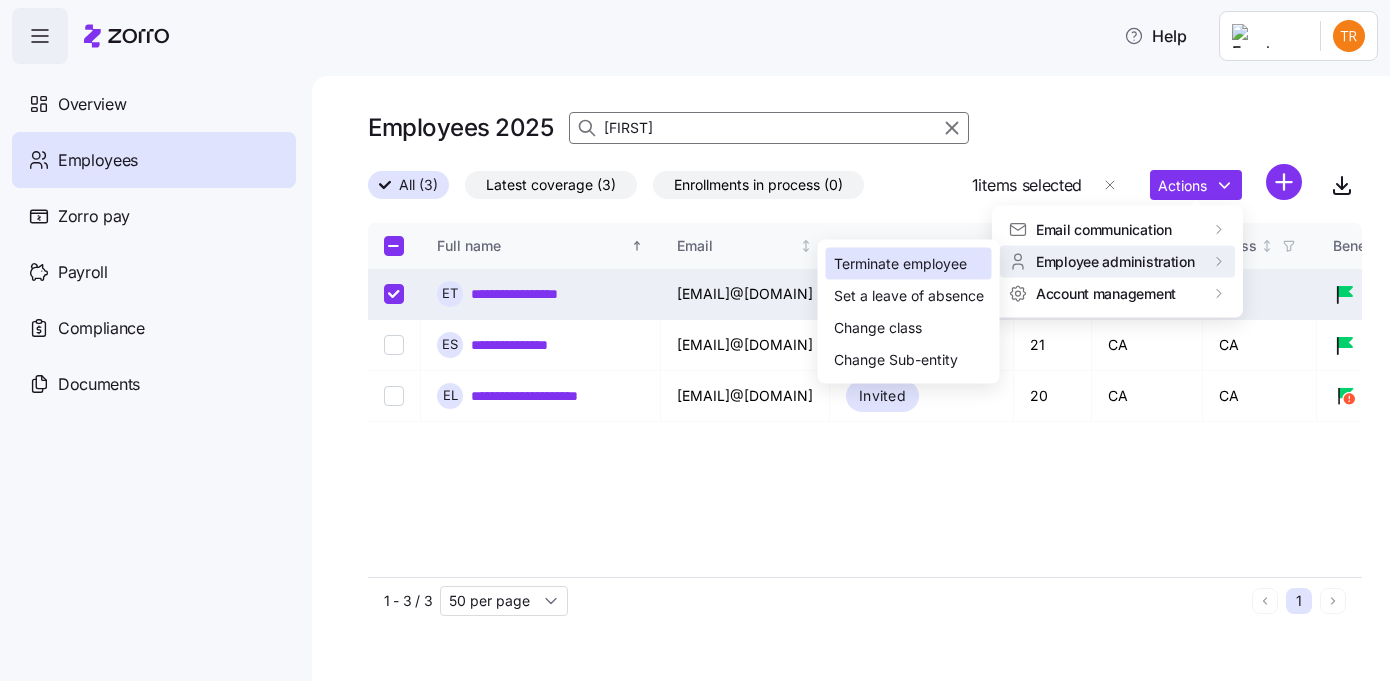 click on "Terminate employee" at bounding box center (900, 264) 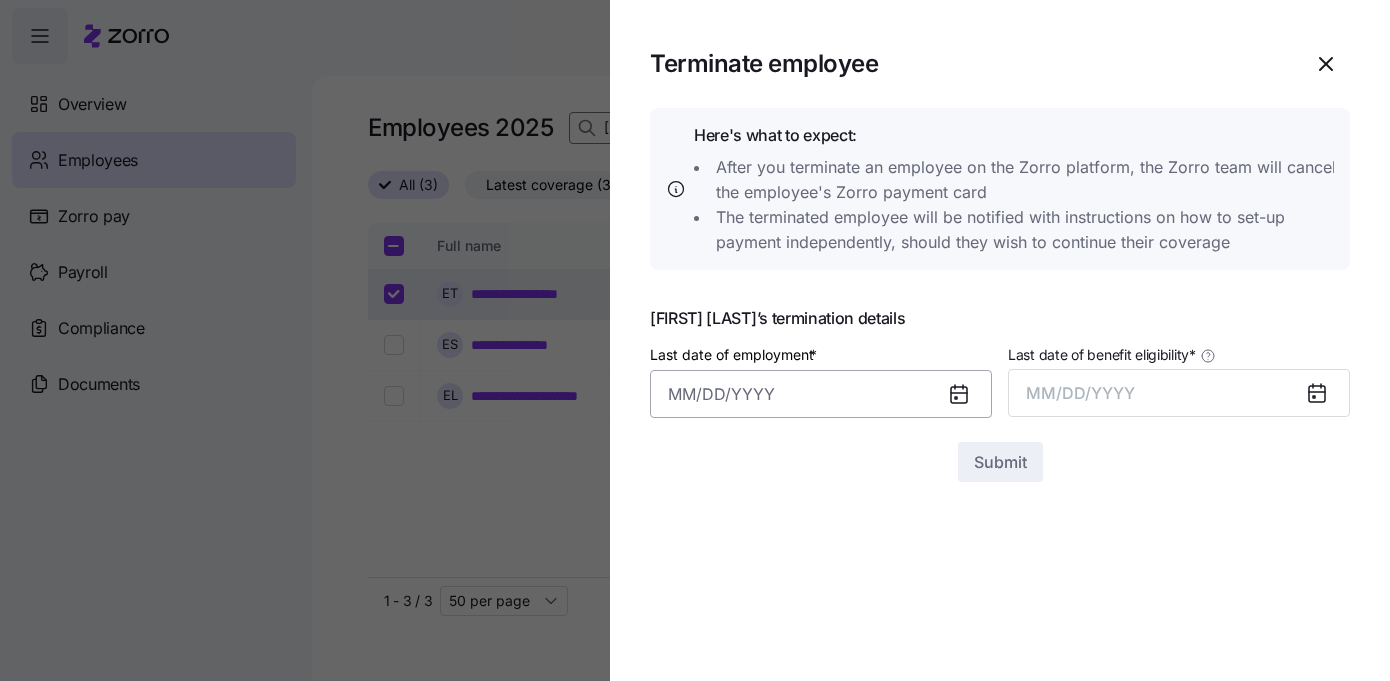click on "Last date of employment  *" at bounding box center [821, 394] 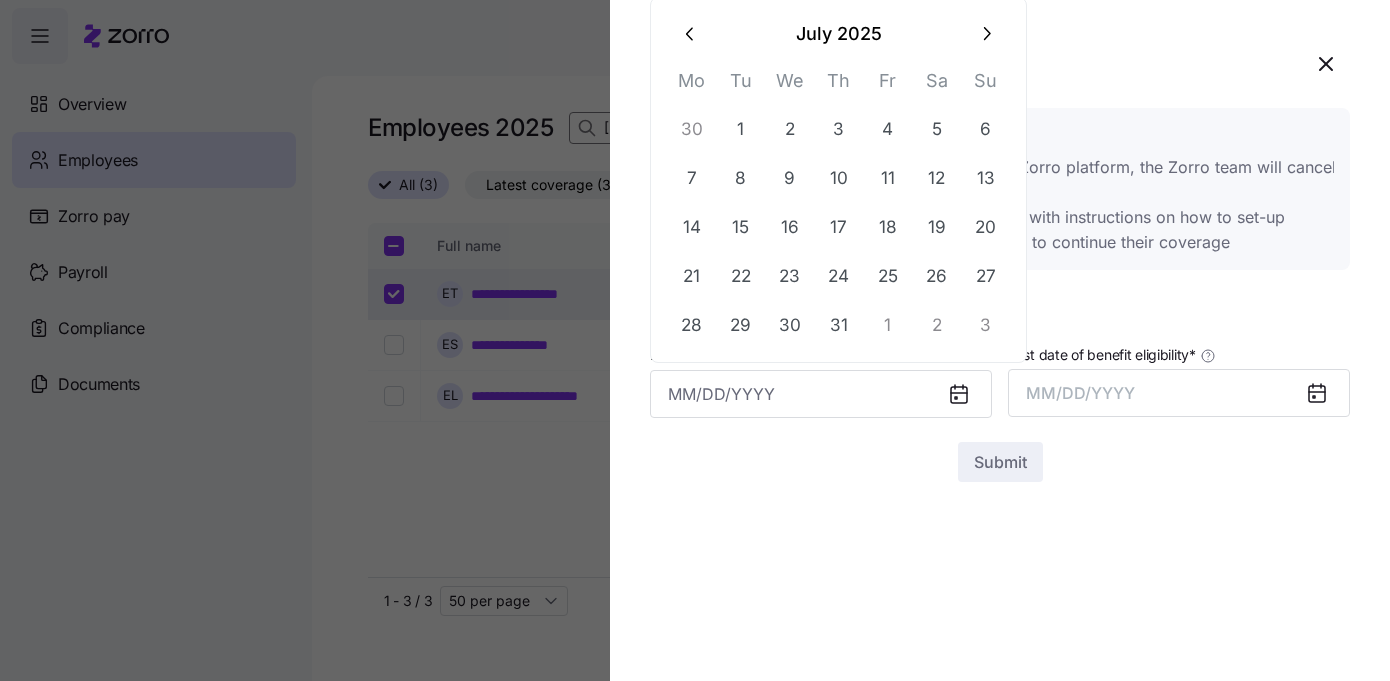 click 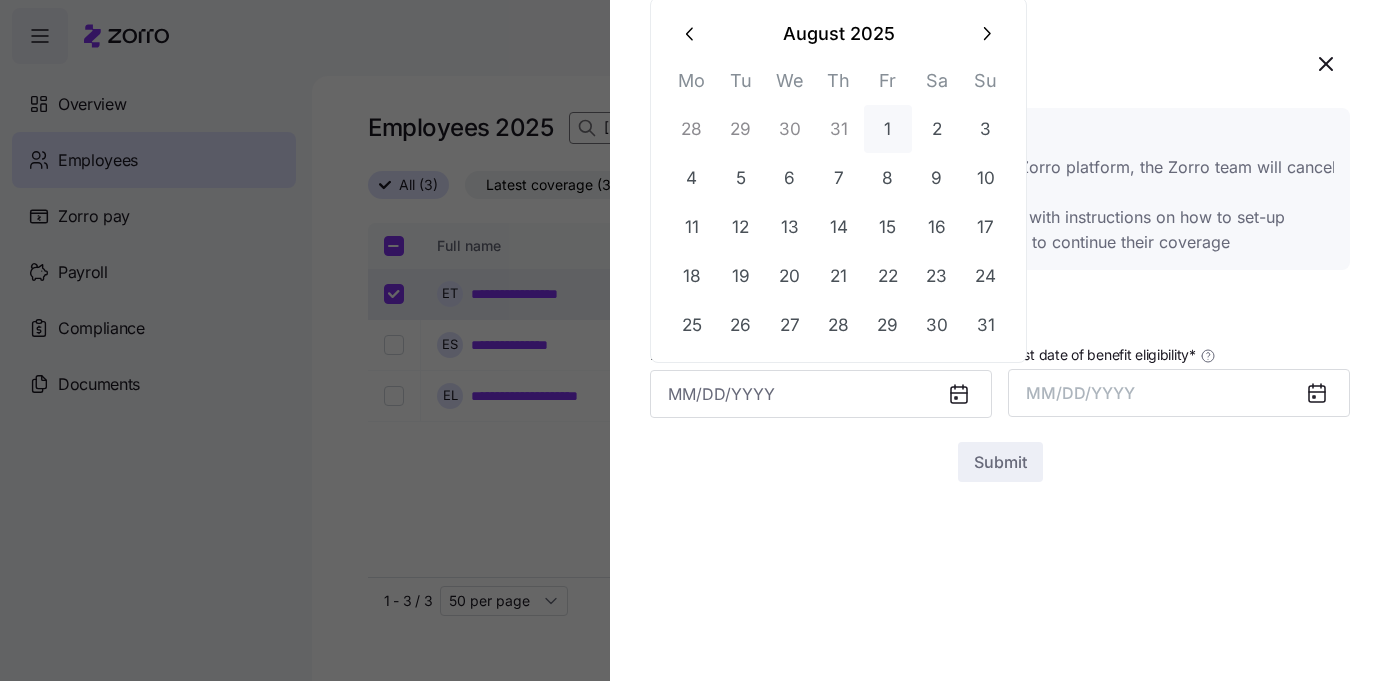 click on "1" at bounding box center [888, 129] 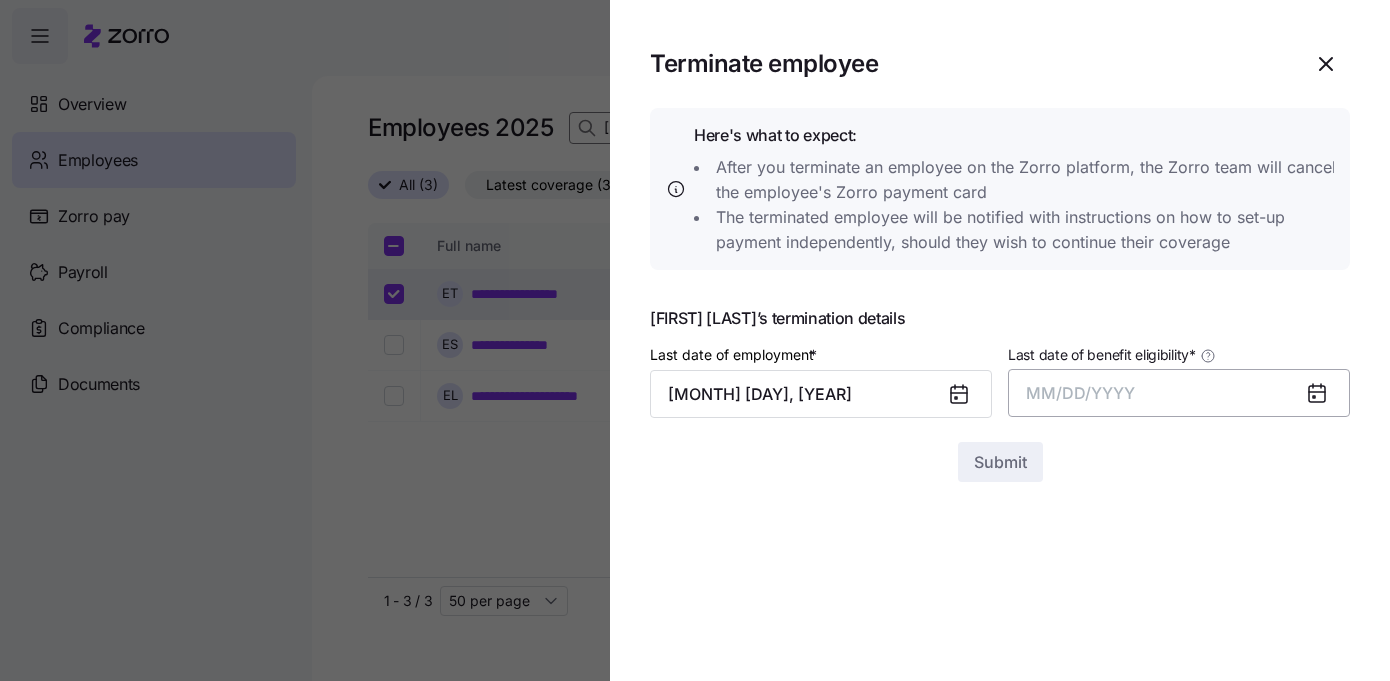 click on "MM/DD/YYYY" at bounding box center (1080, 393) 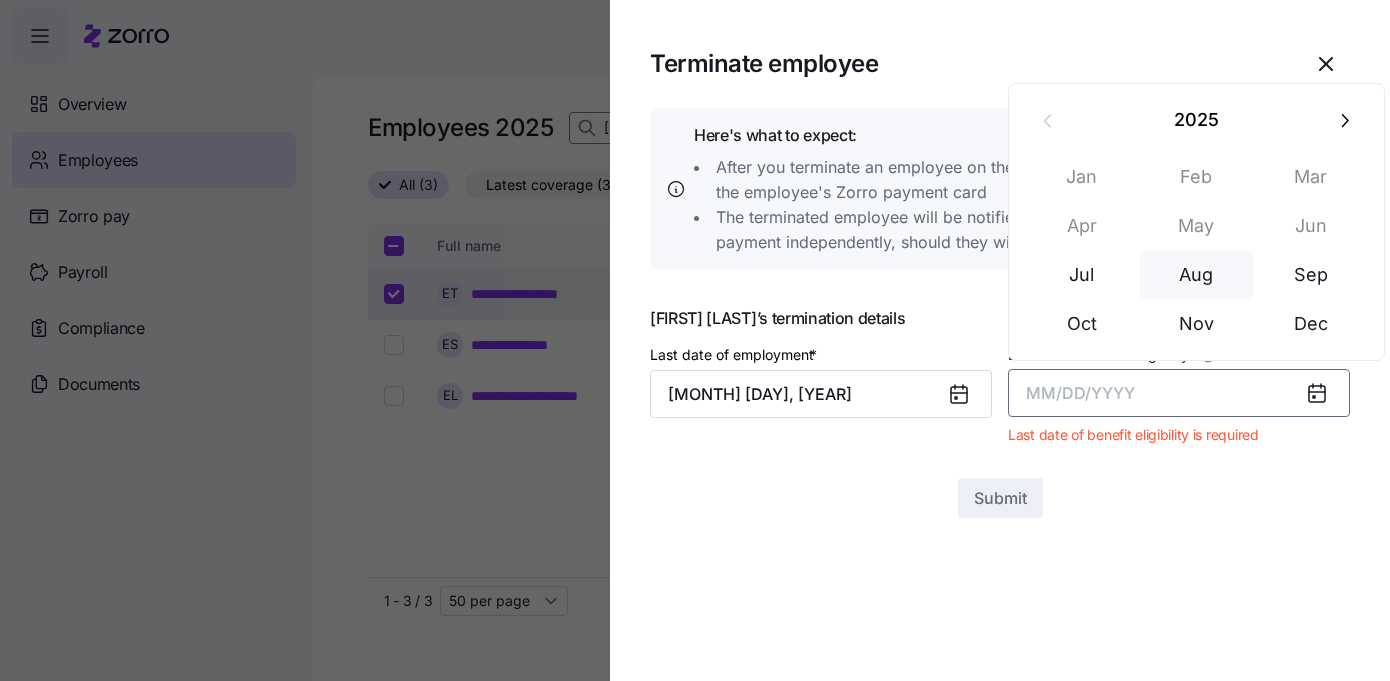 click on "Aug" at bounding box center [1197, 275] 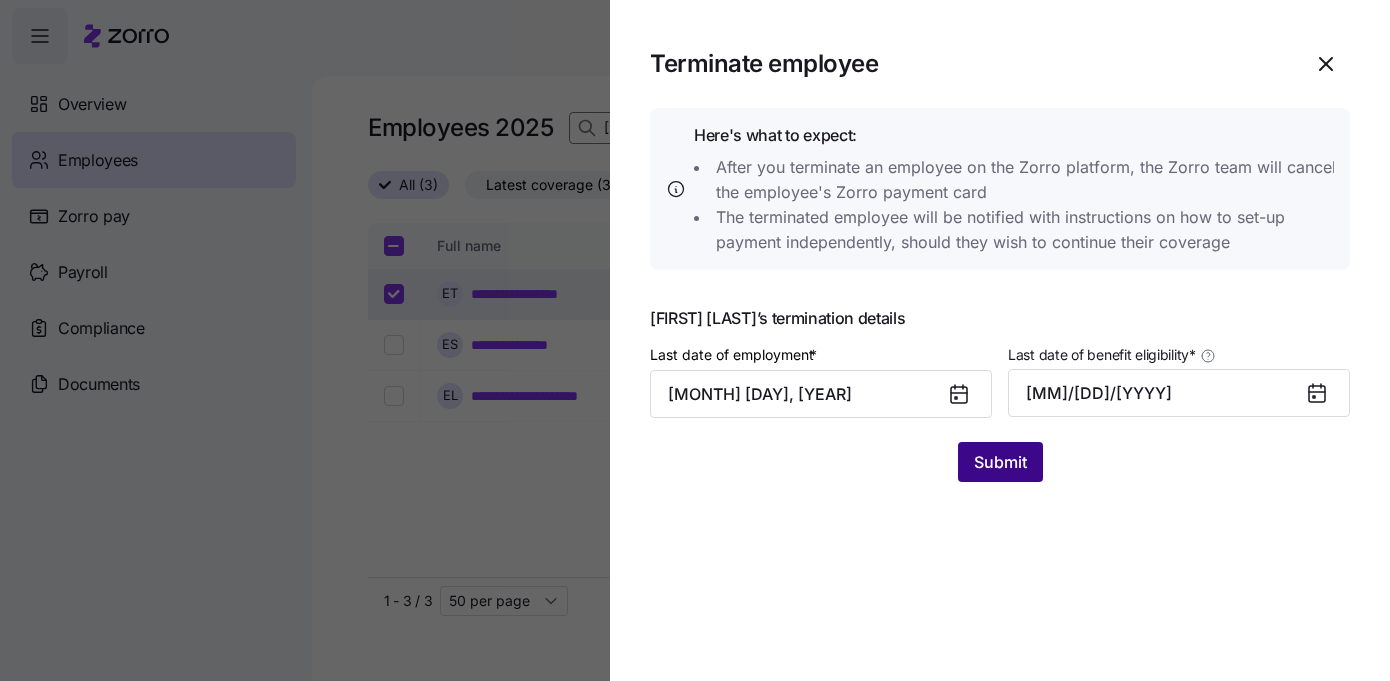 click on "Submit" at bounding box center (1000, 462) 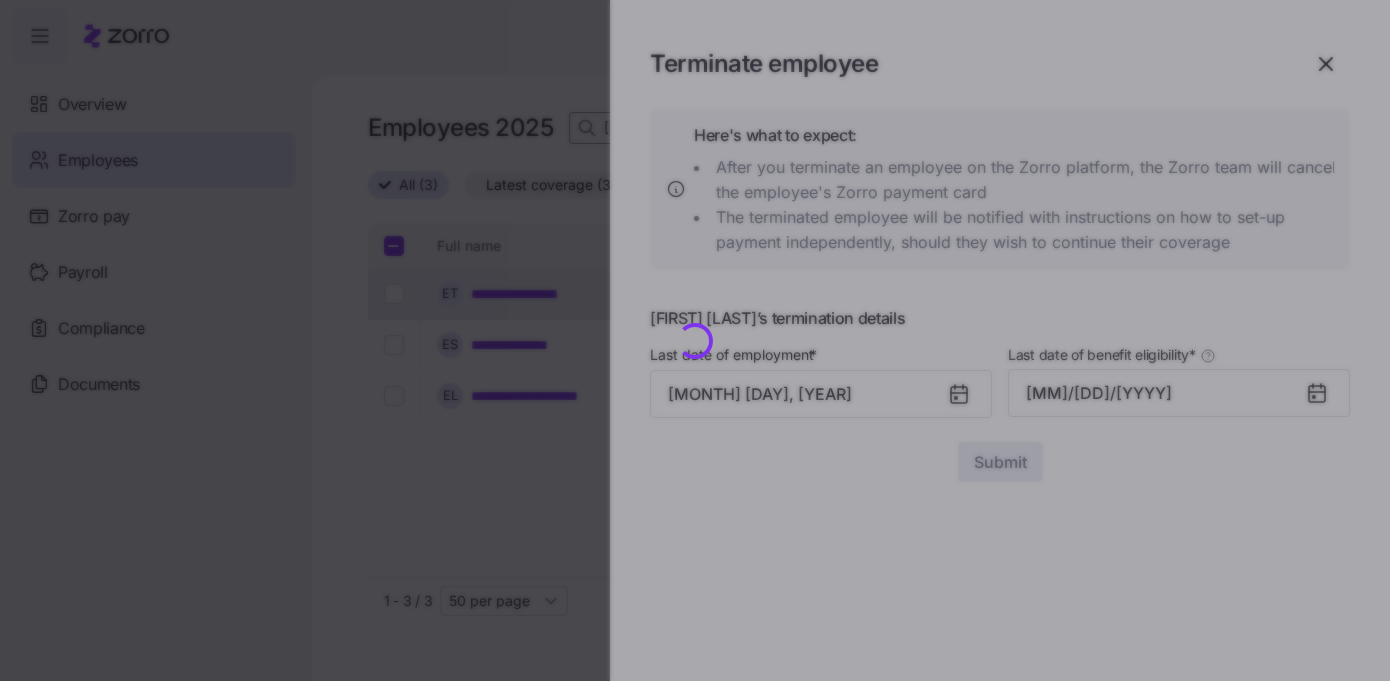 checkbox on "false" 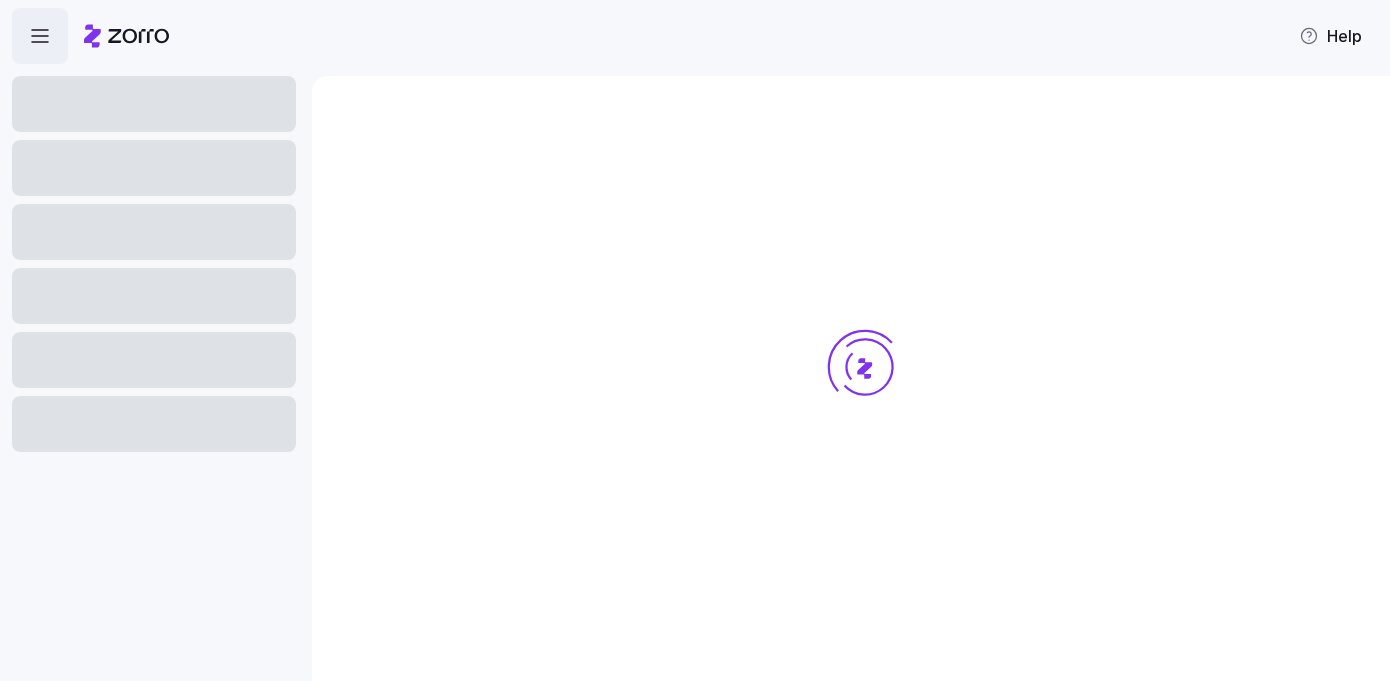 scroll, scrollTop: 0, scrollLeft: 0, axis: both 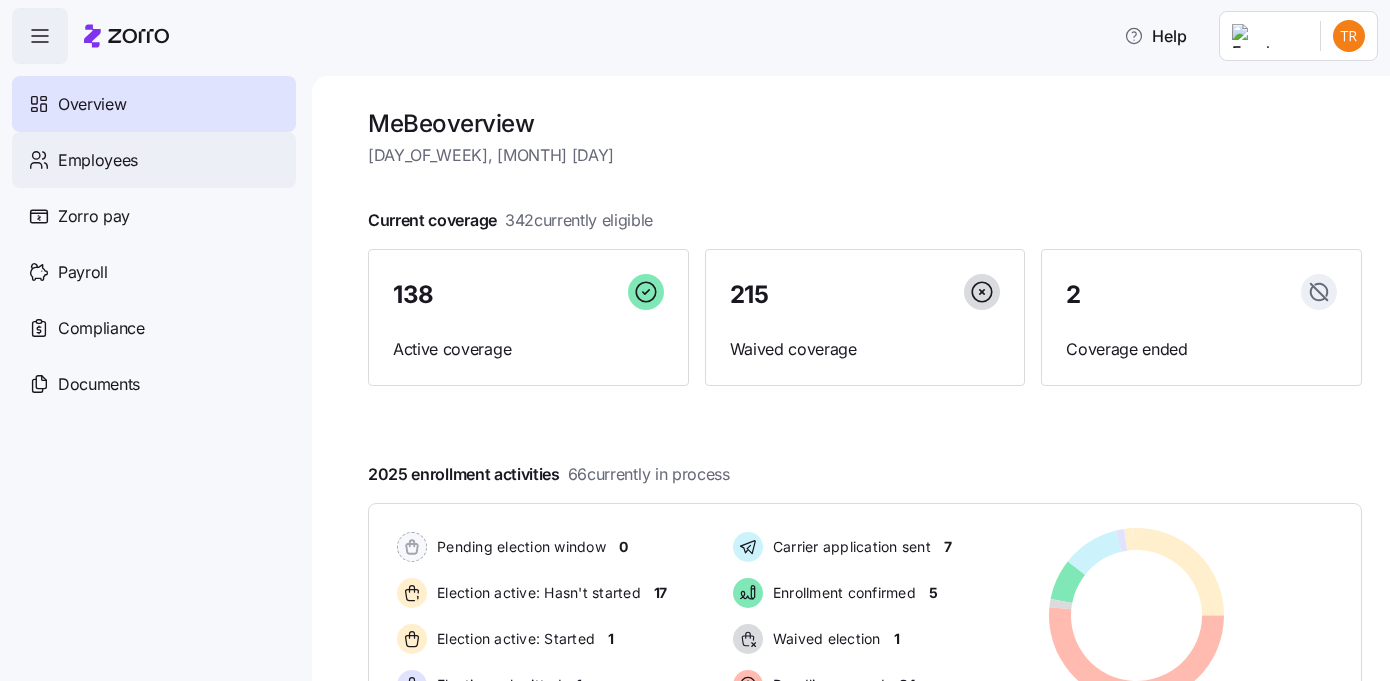 click on "Employees" at bounding box center (154, 160) 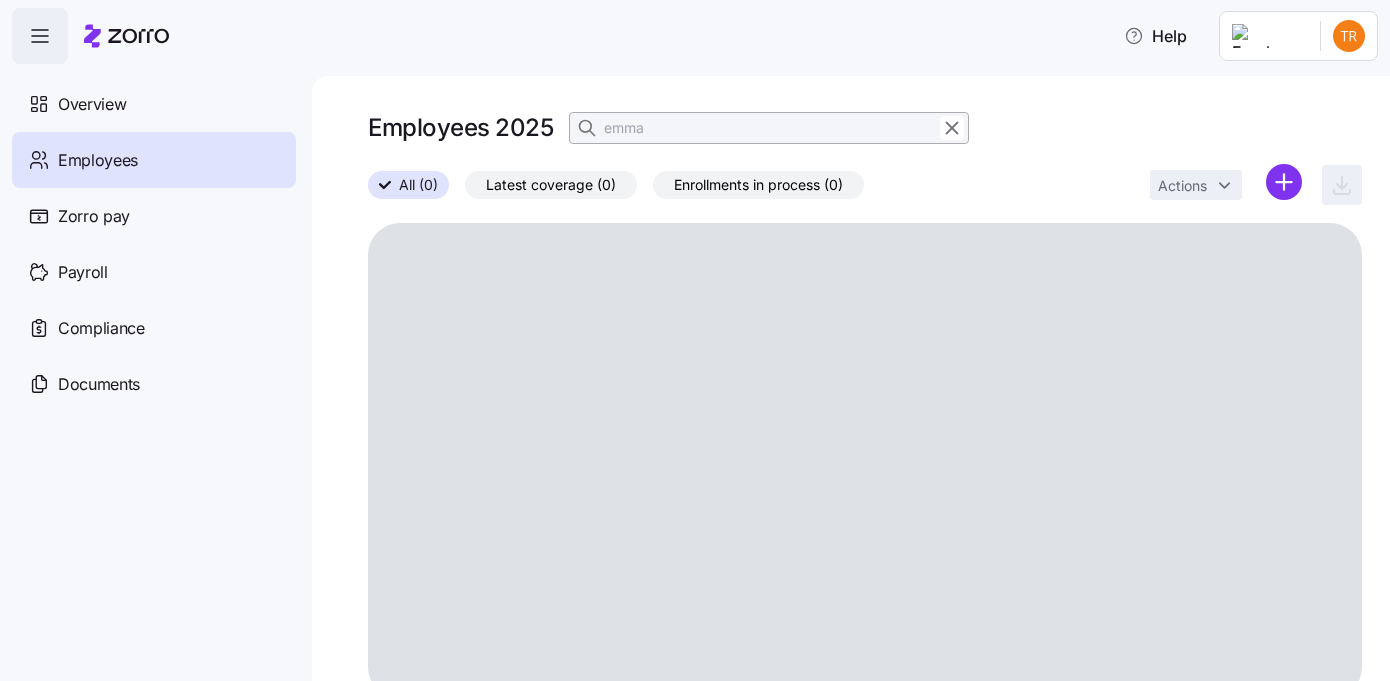 click 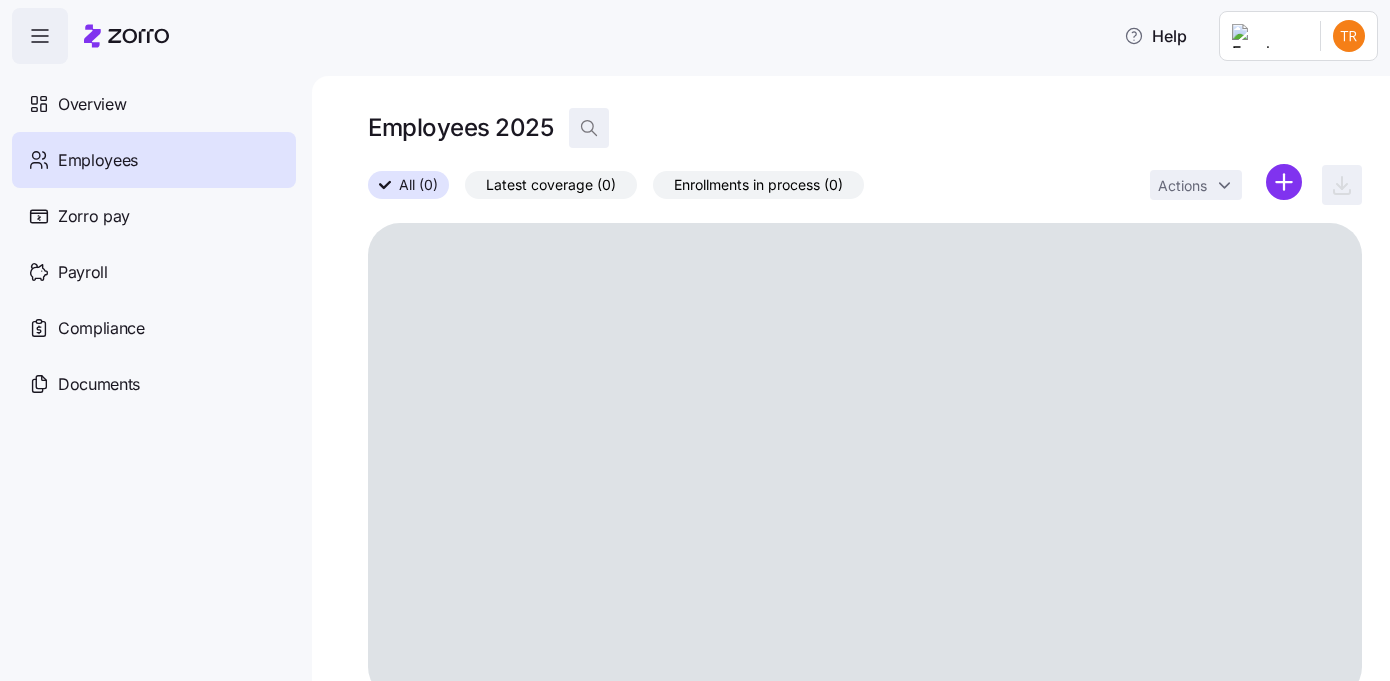 click 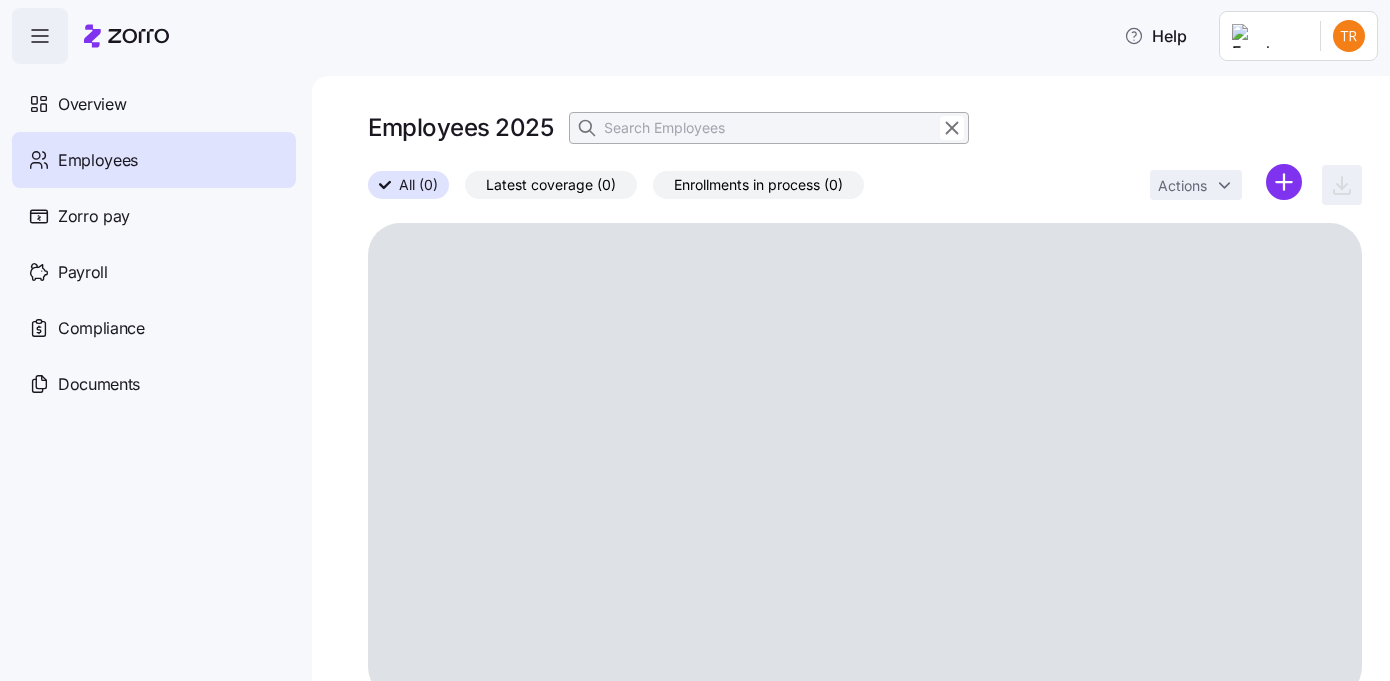 click at bounding box center [769, 128] 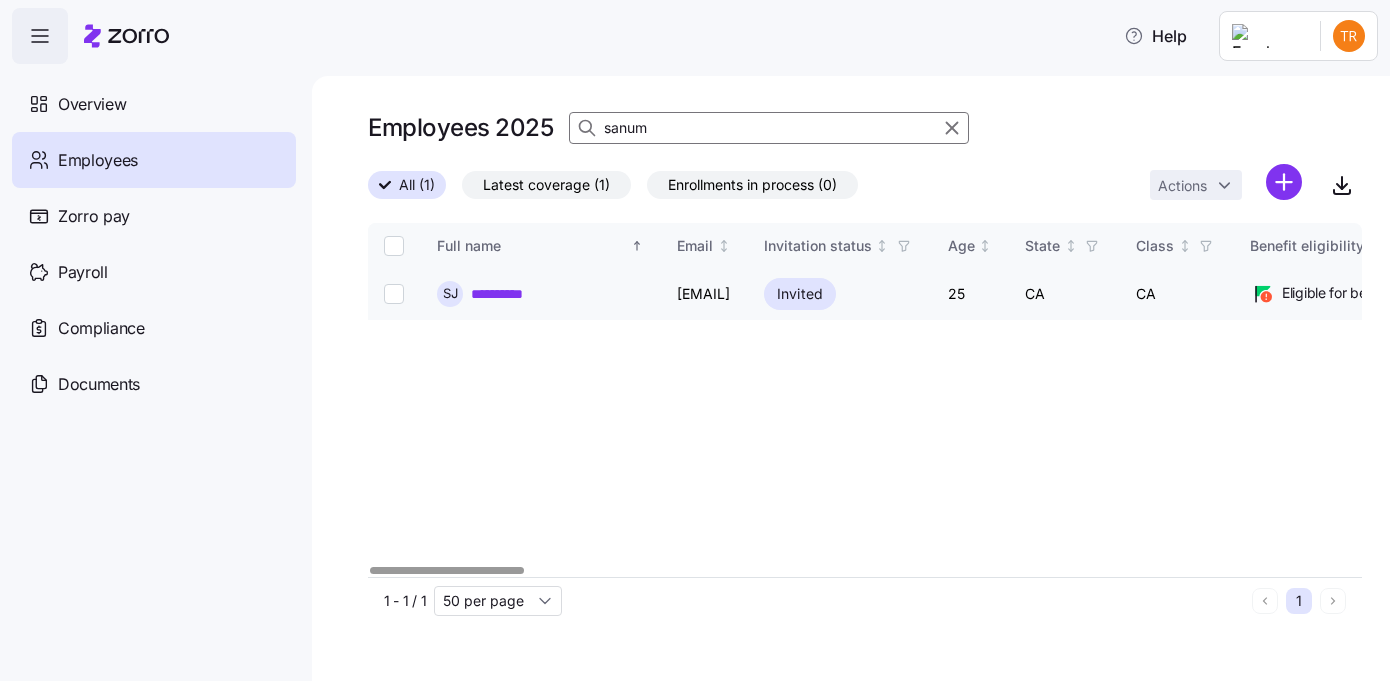type on "sanum" 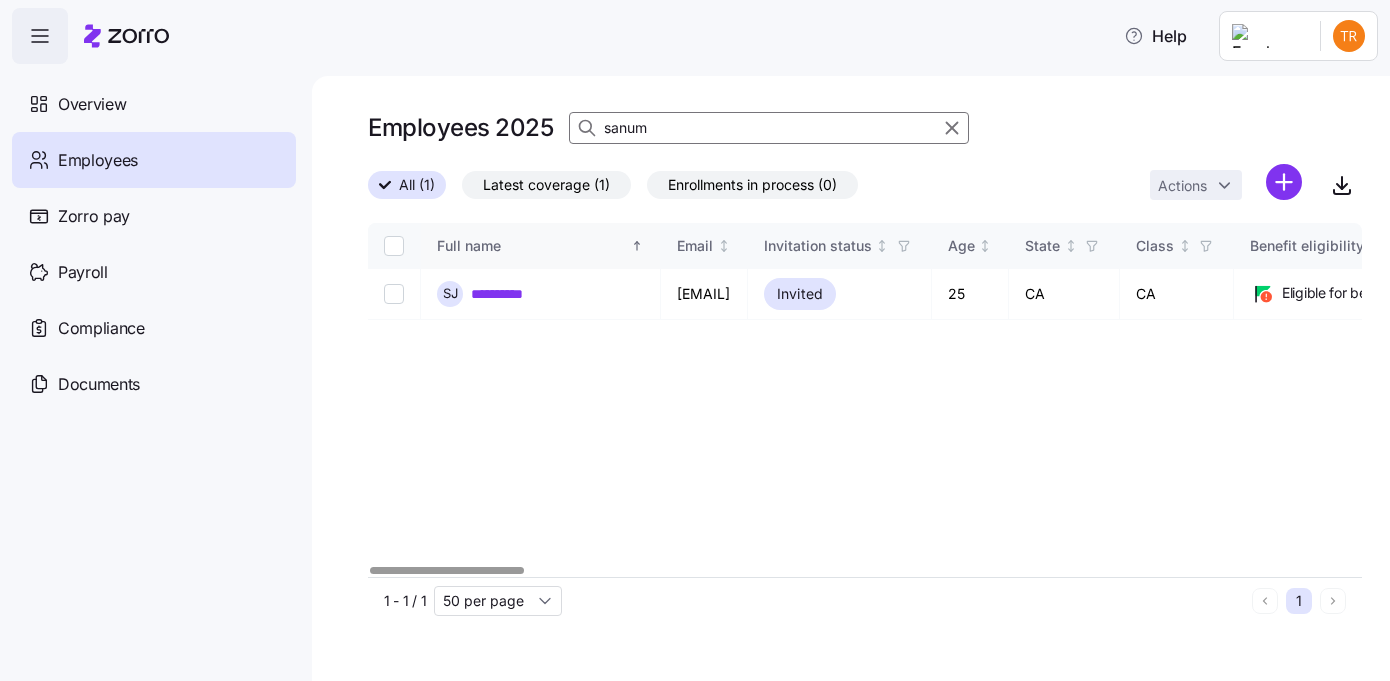 drag, startPoint x: 393, startPoint y: 299, endPoint x: 611, endPoint y: 264, distance: 220.79176 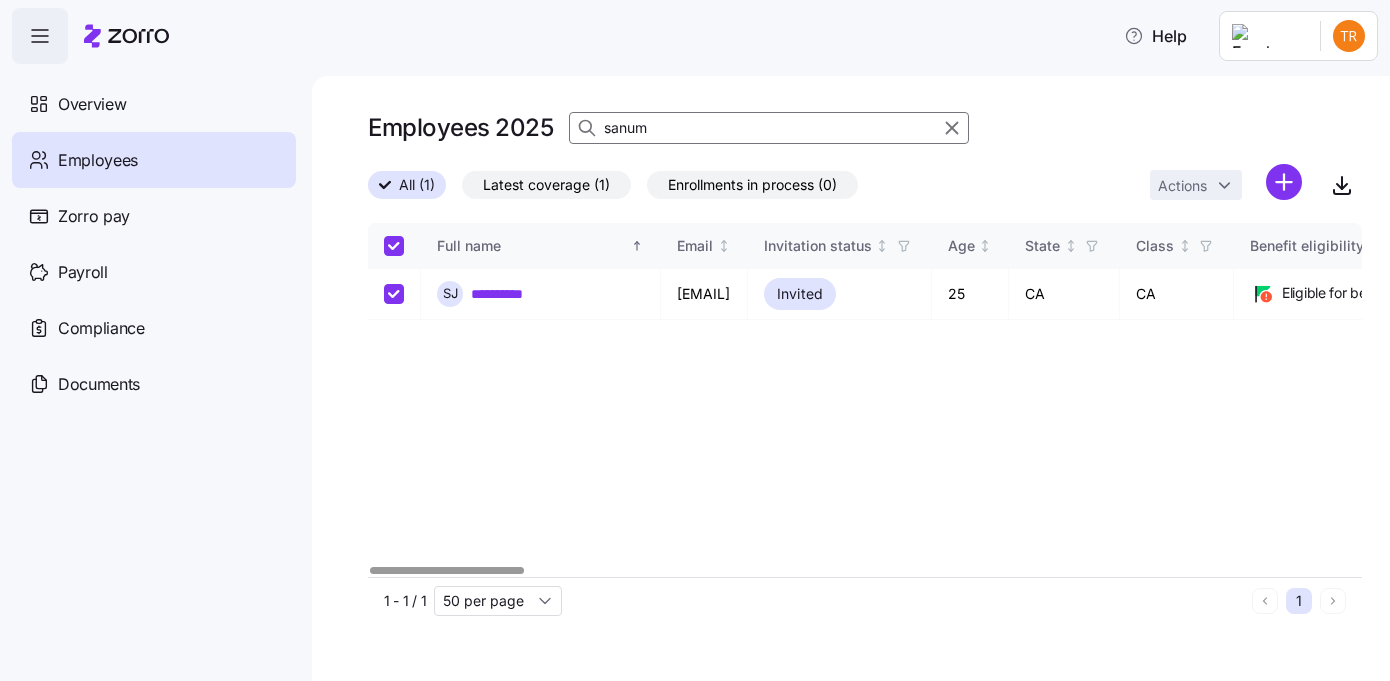 checkbox on "true" 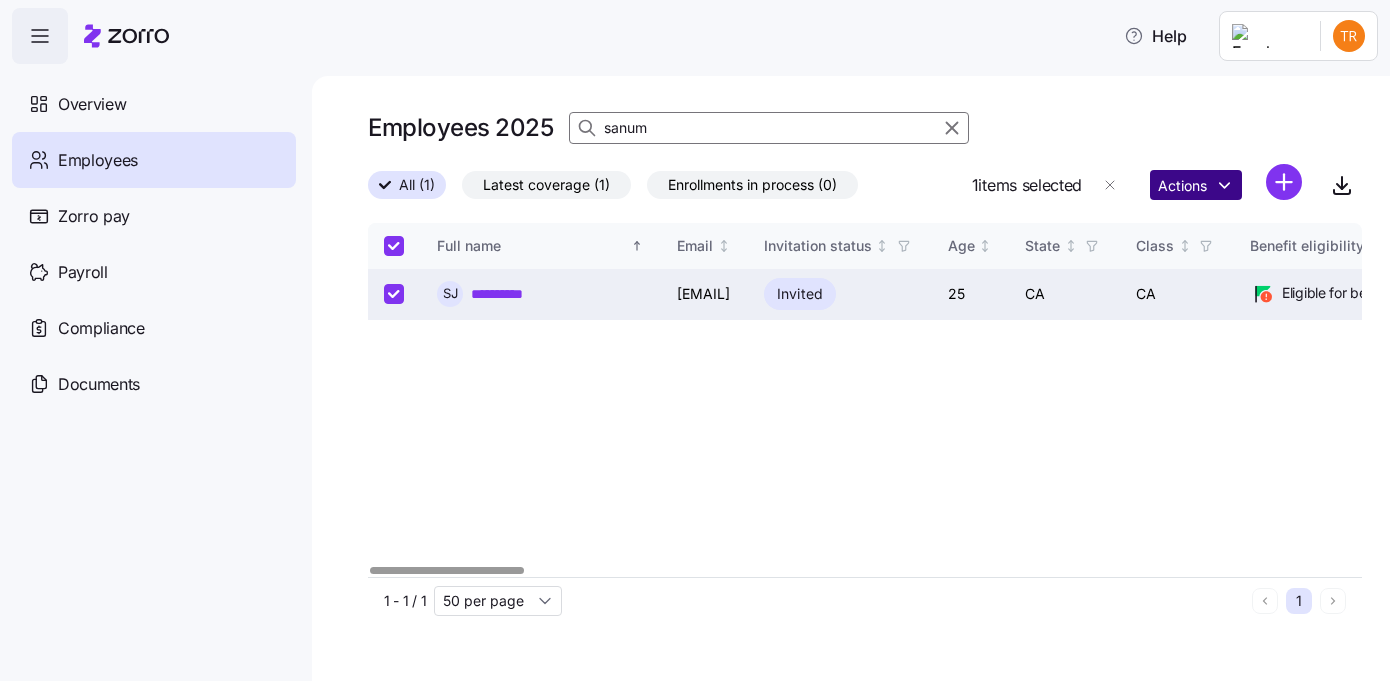 click on "**********" at bounding box center [695, 334] 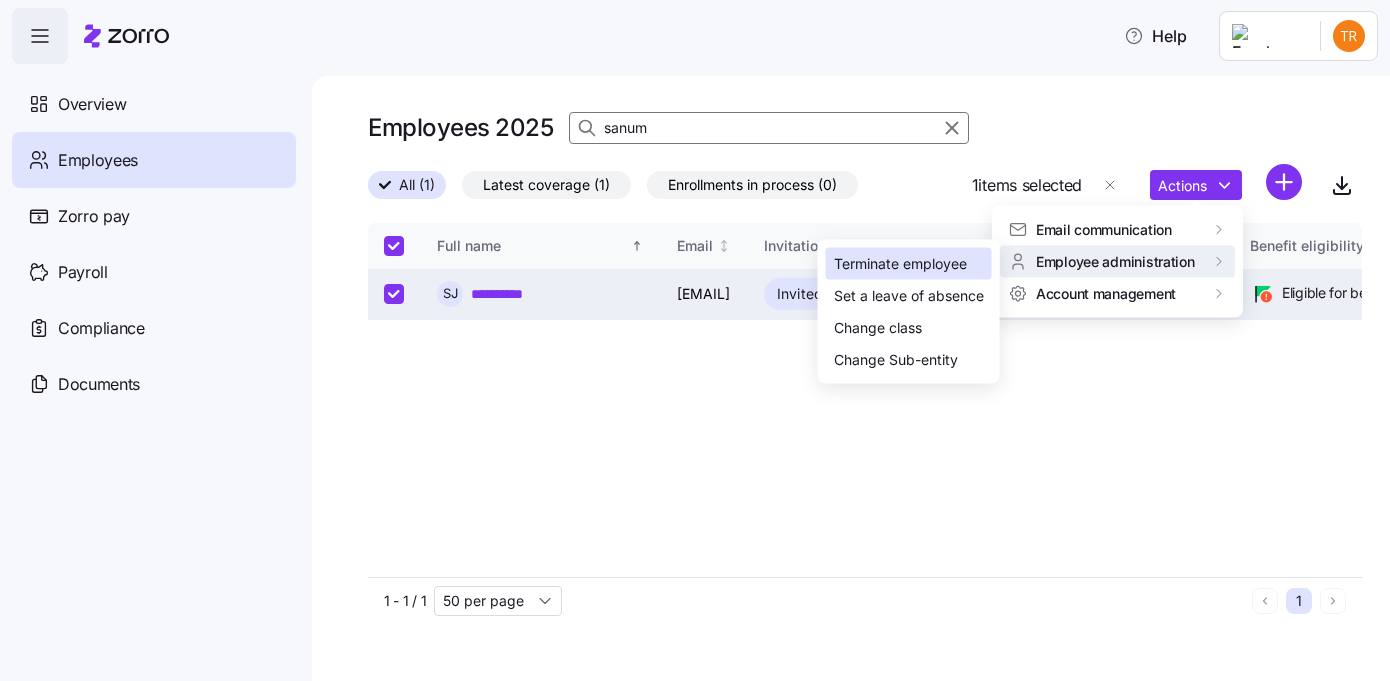 click on "Terminate employee" at bounding box center (900, 264) 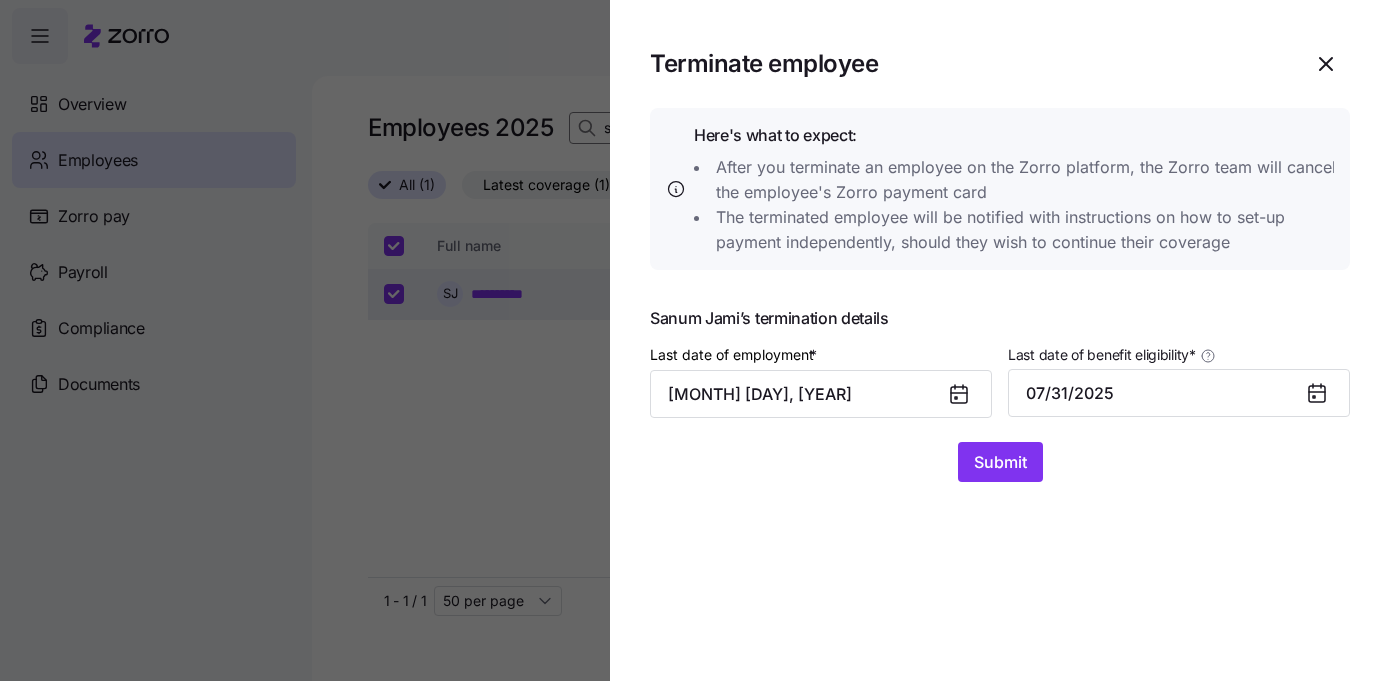click 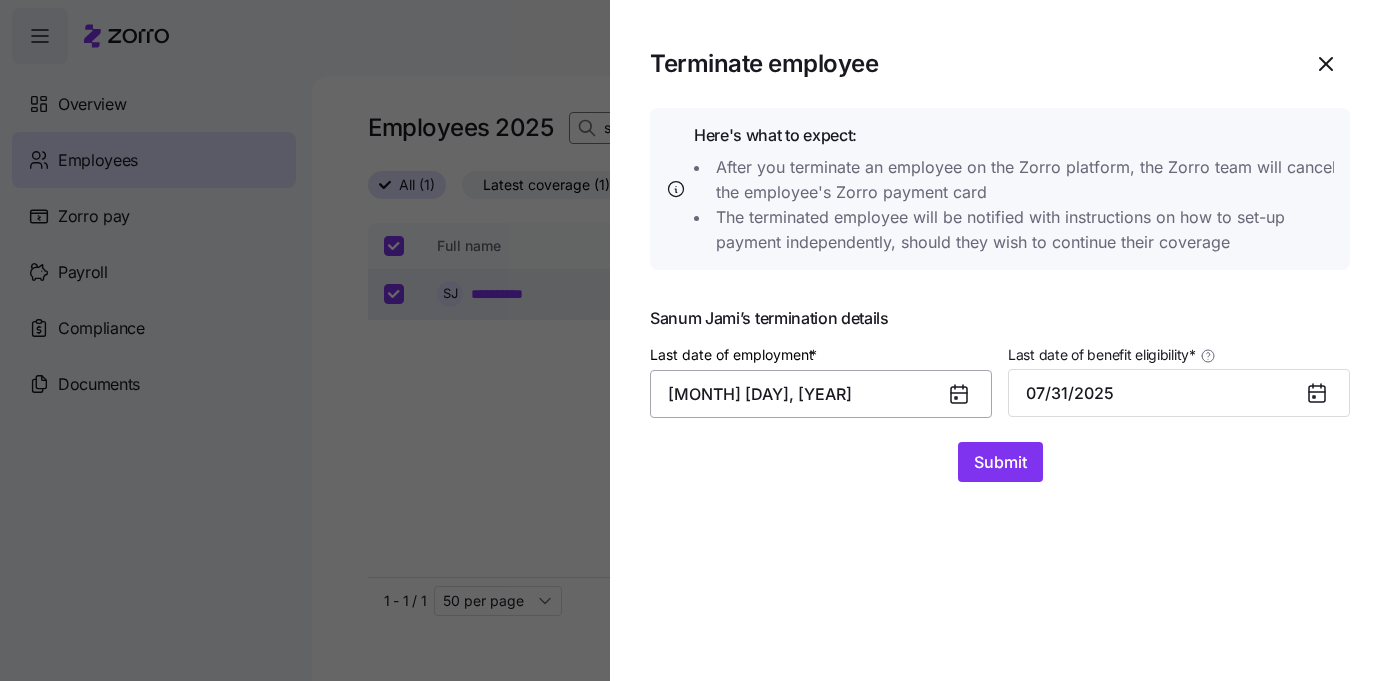 drag, startPoint x: 718, startPoint y: 398, endPoint x: 728, endPoint y: 396, distance: 10.198039 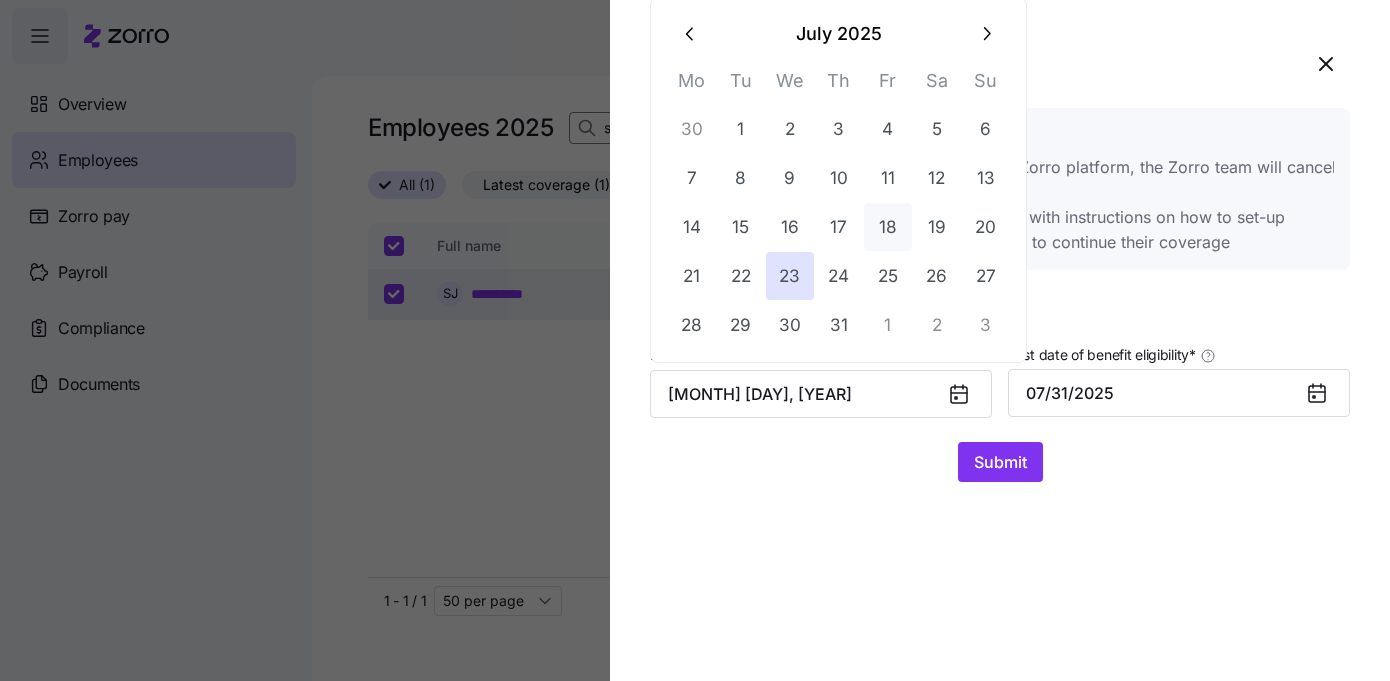 click on "18" at bounding box center [888, 227] 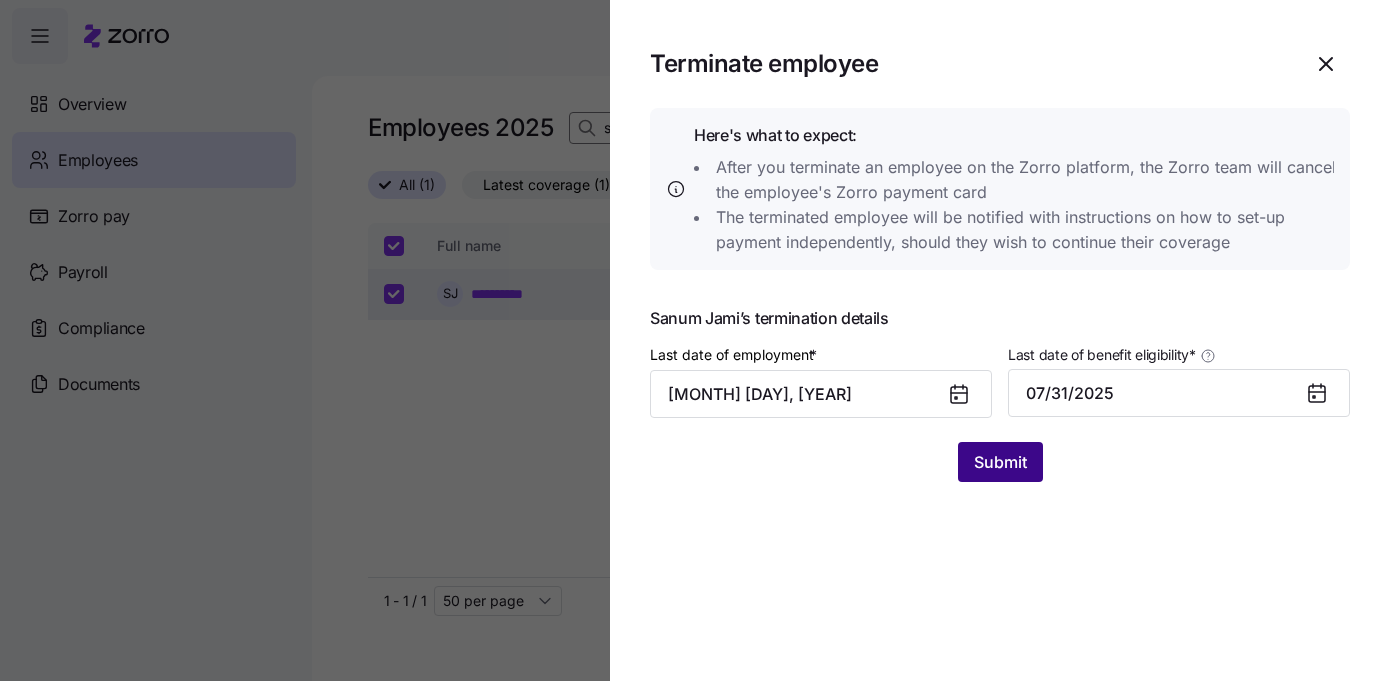 click on "Submit" at bounding box center [1000, 462] 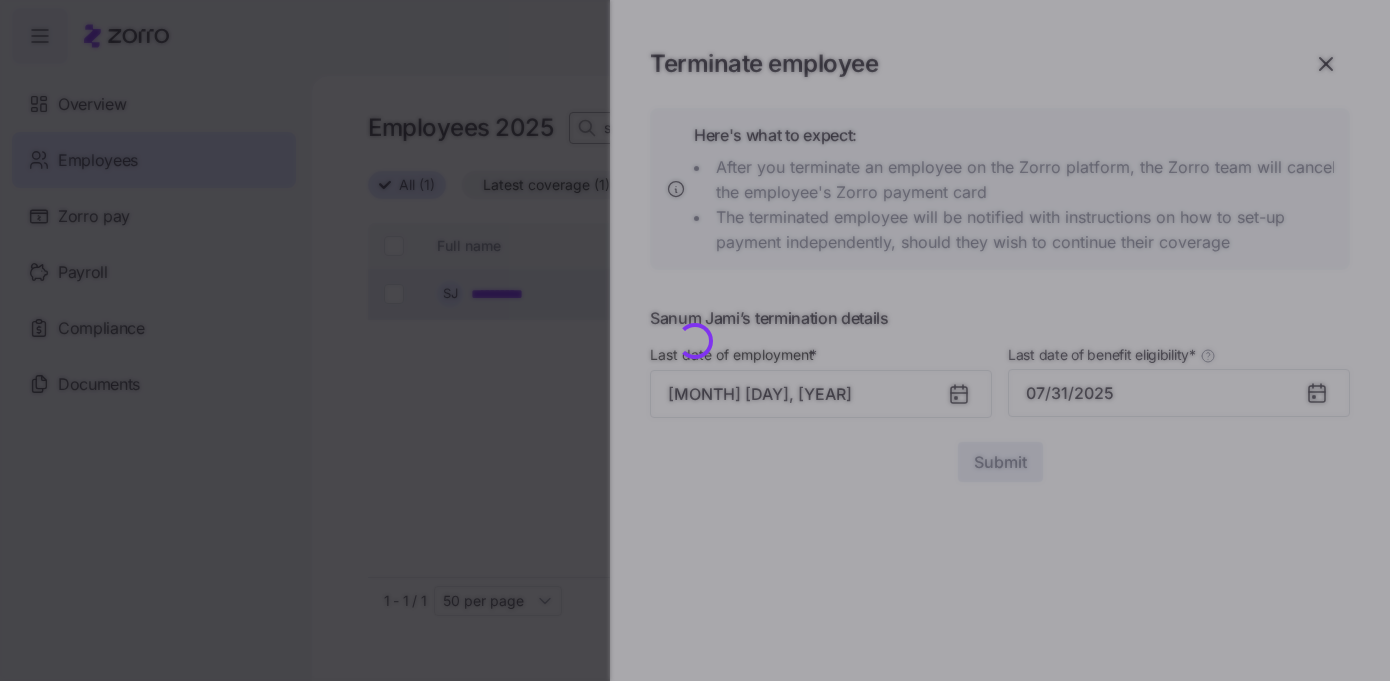 checkbox on "false" 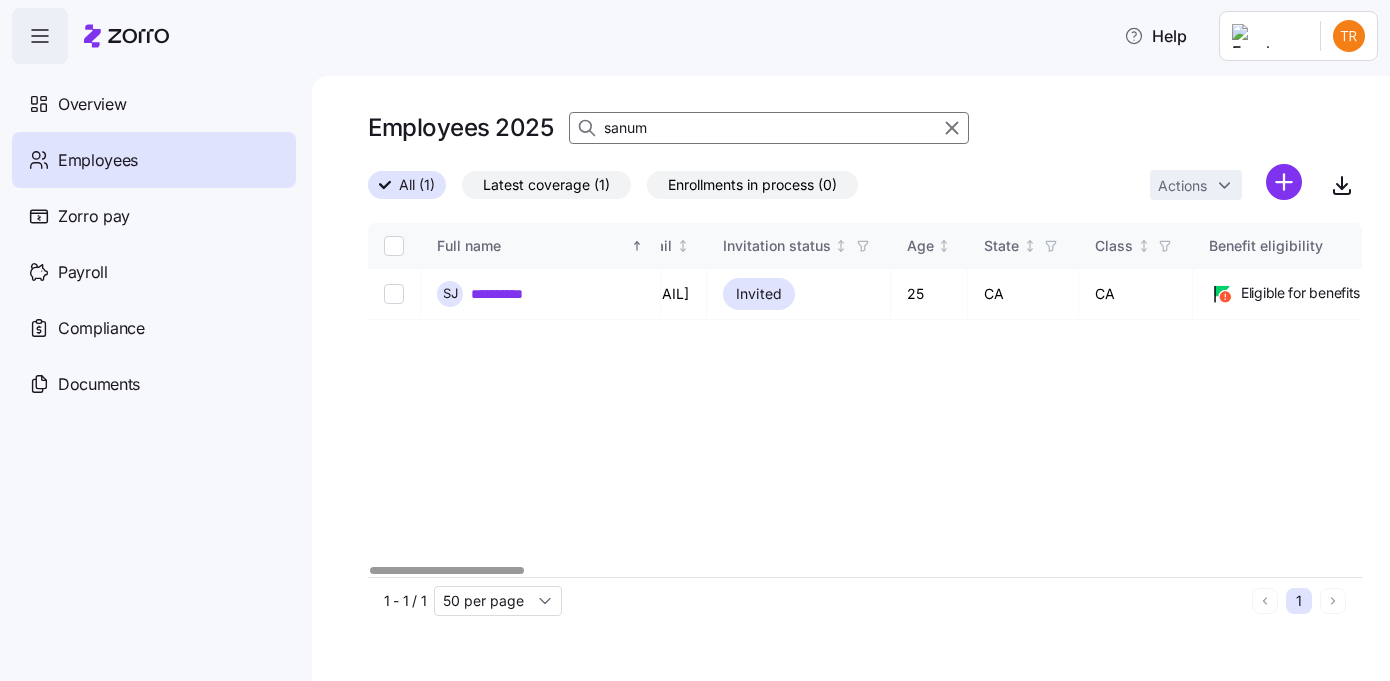 scroll, scrollTop: 0, scrollLeft: 0, axis: both 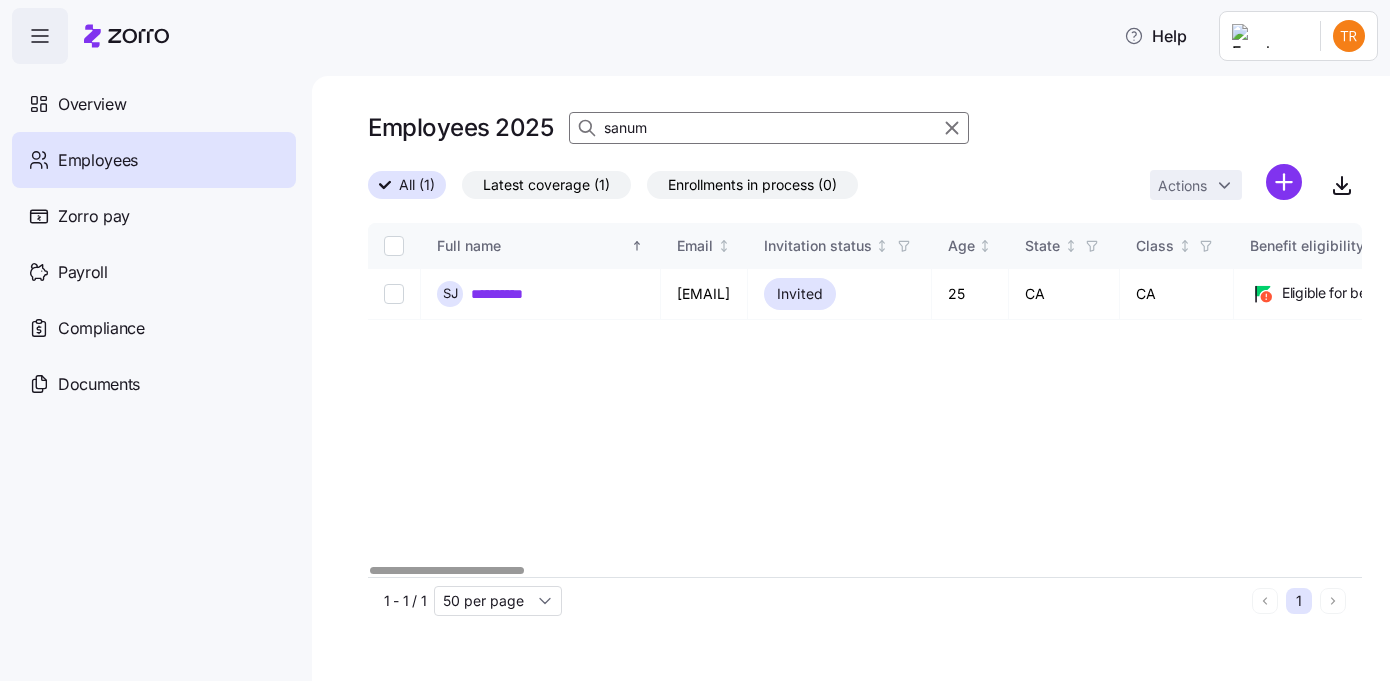 click at bounding box center [446, 570] 